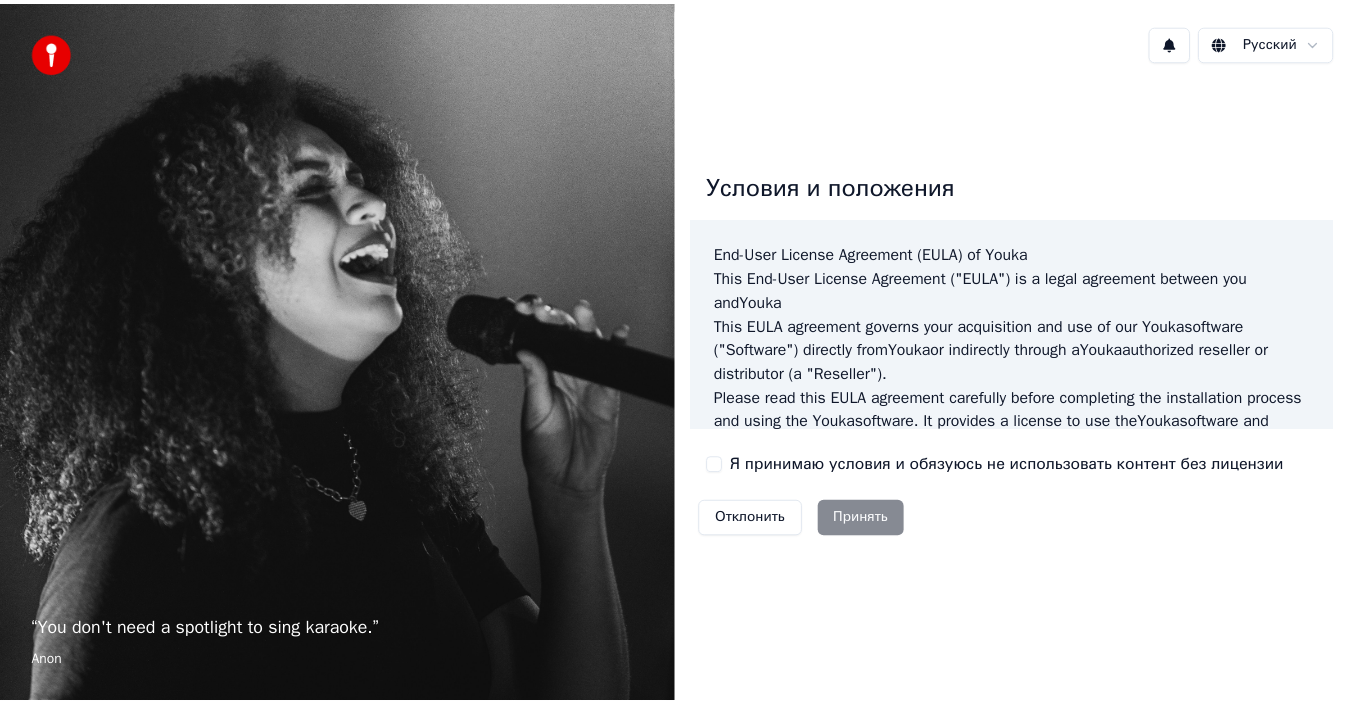 scroll, scrollTop: 0, scrollLeft: 0, axis: both 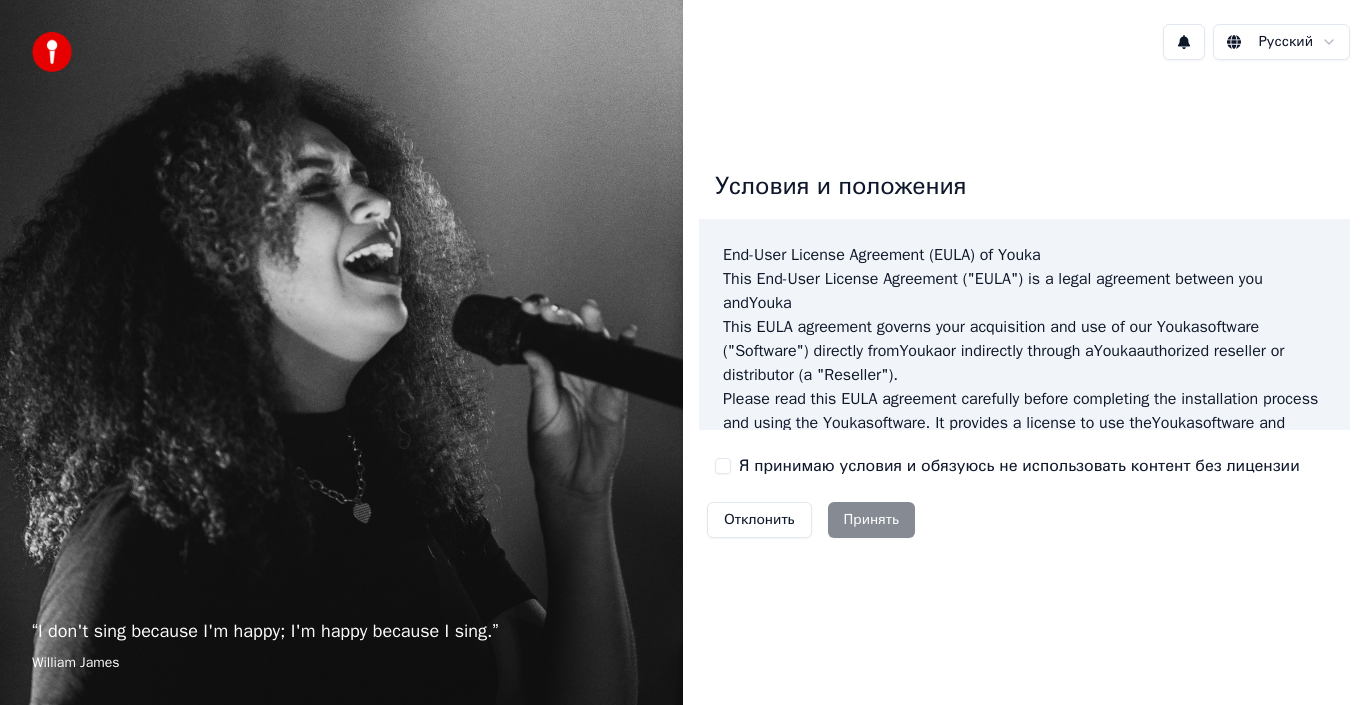 click on "Я принимаю условия и обязуюсь не использовать контент без лицензии" at bounding box center (1019, 466) 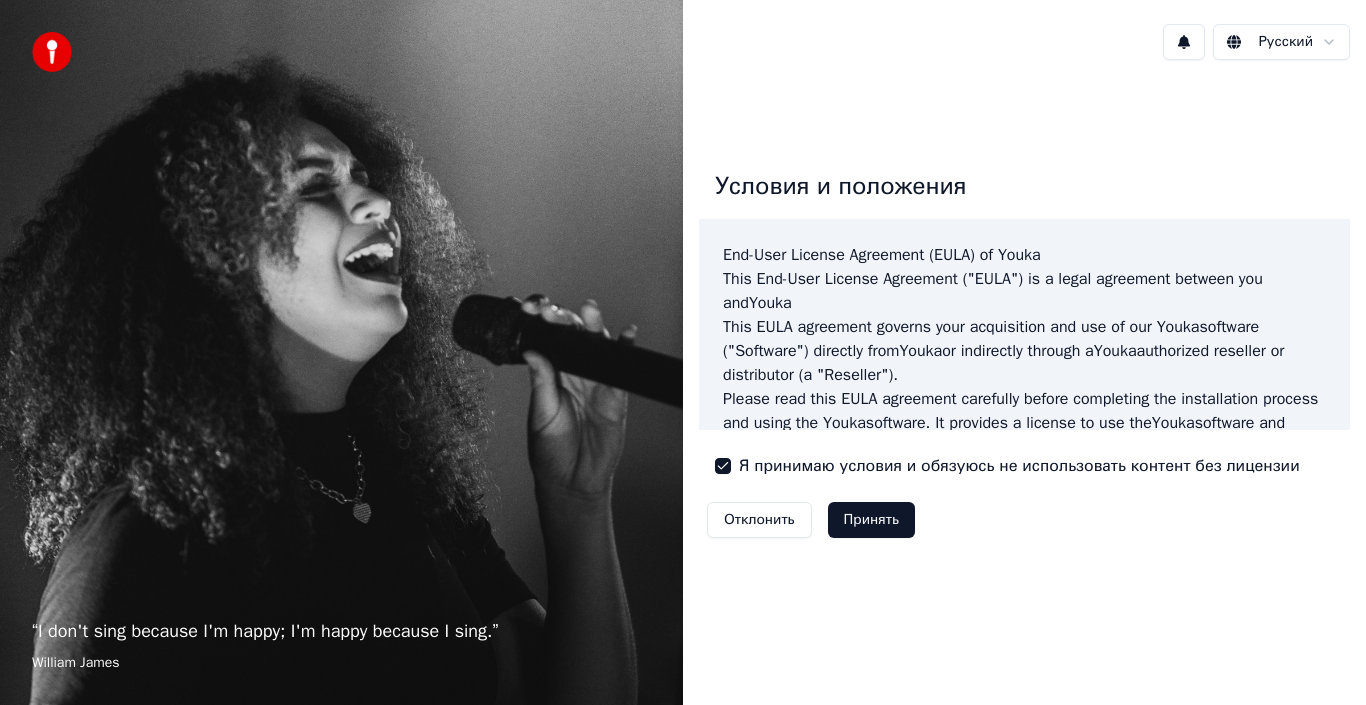 click on "Принять" at bounding box center [871, 520] 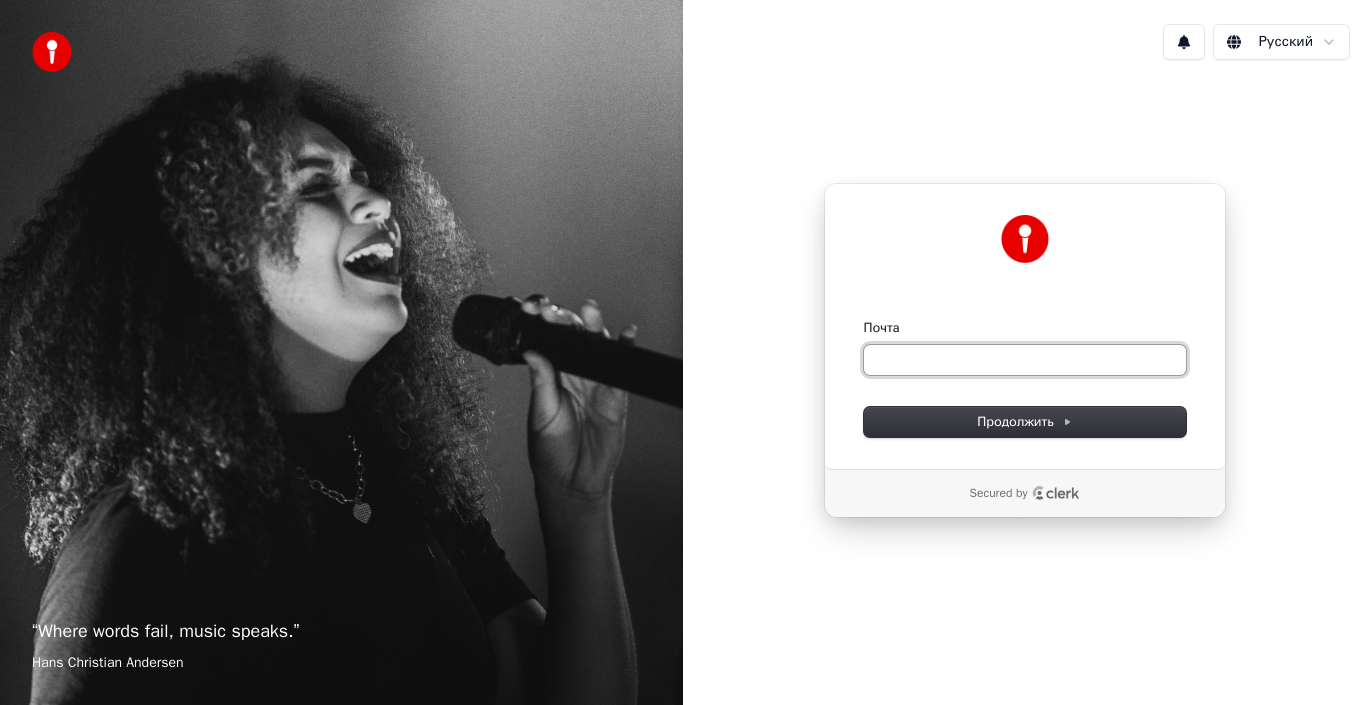 click on "Почта" at bounding box center (1025, 360) 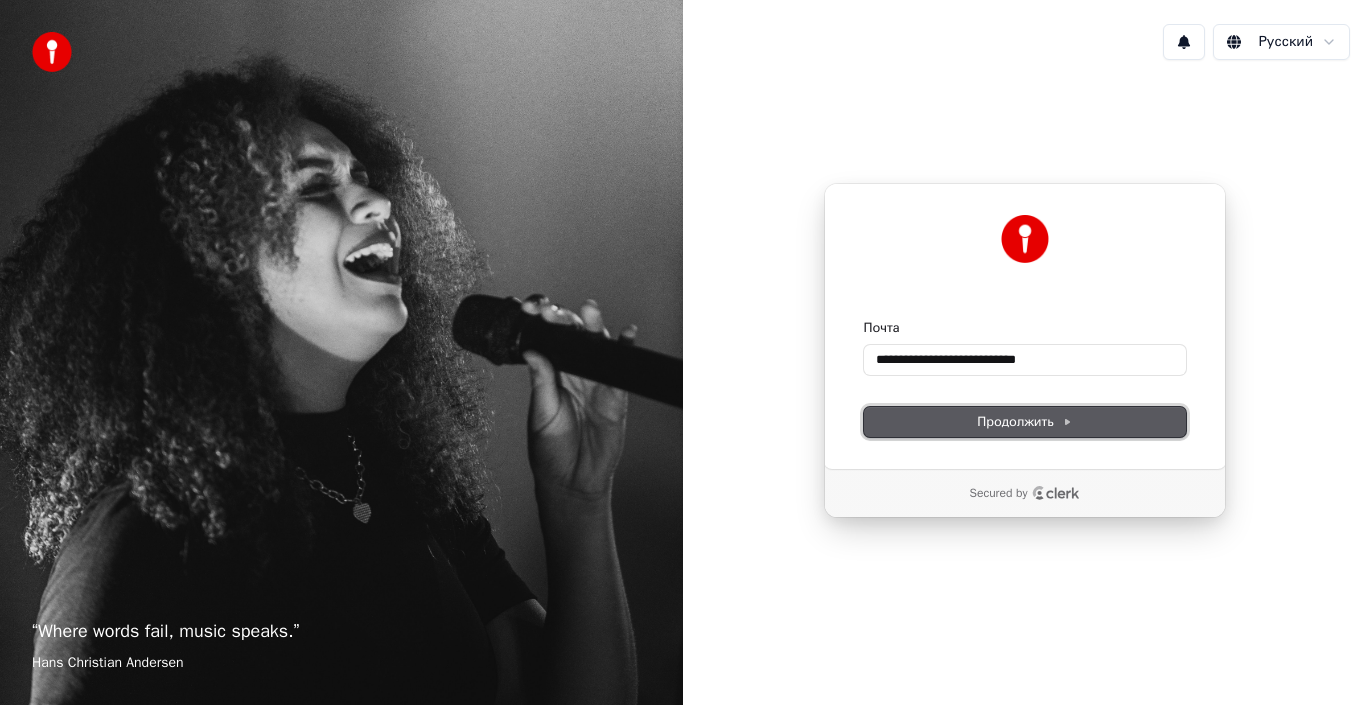 click on "Продолжить" at bounding box center [1025, 422] 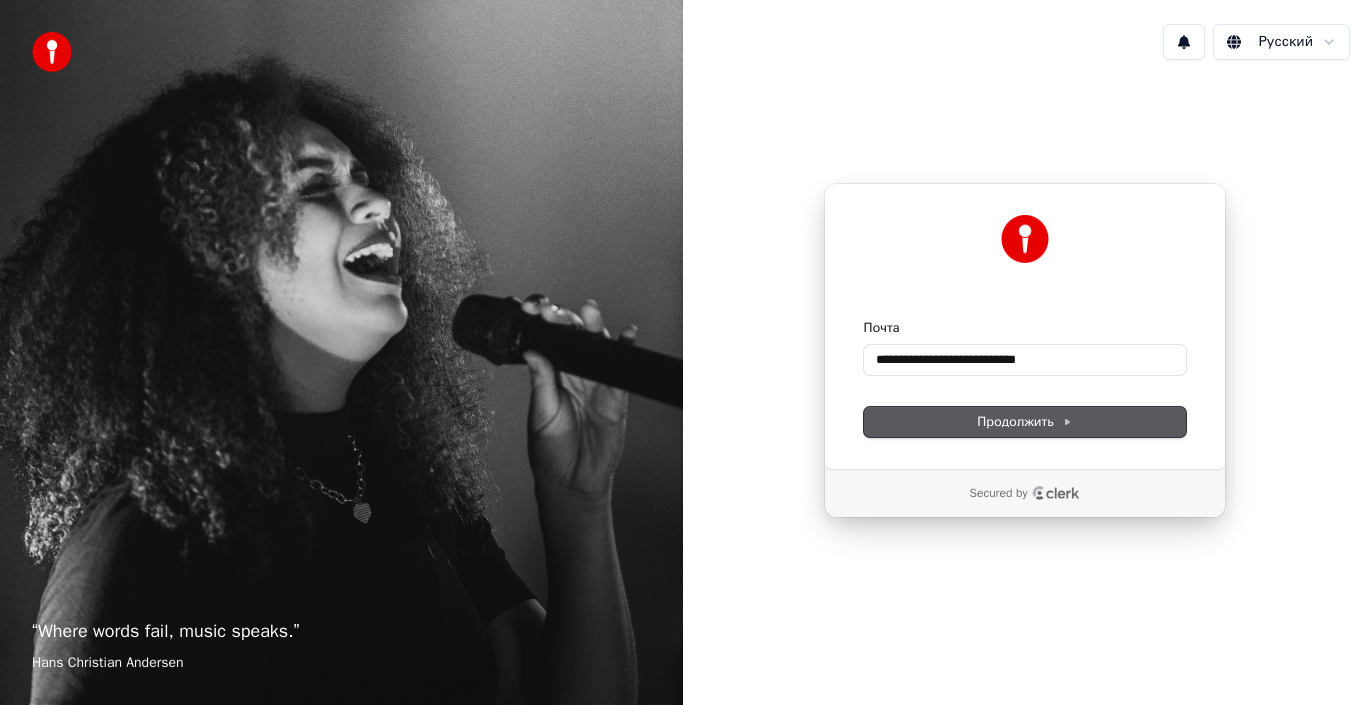 type on "**********" 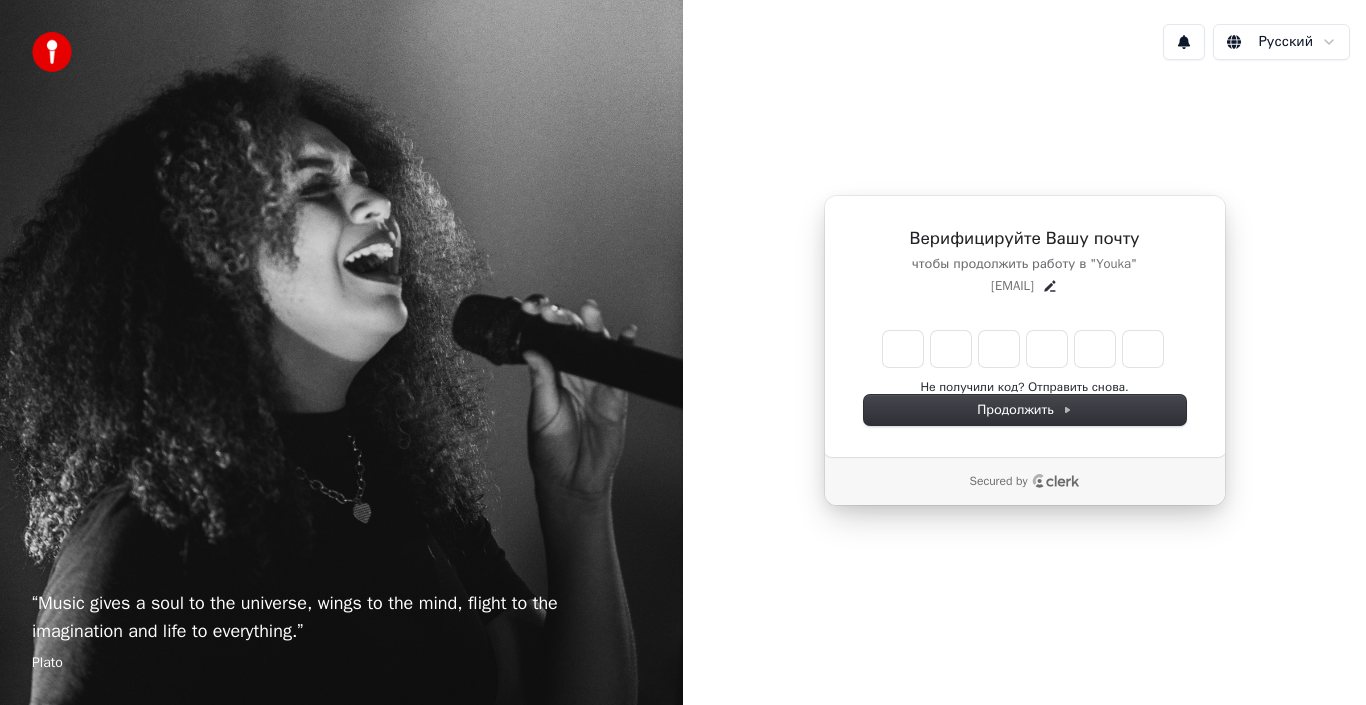 type on "*" 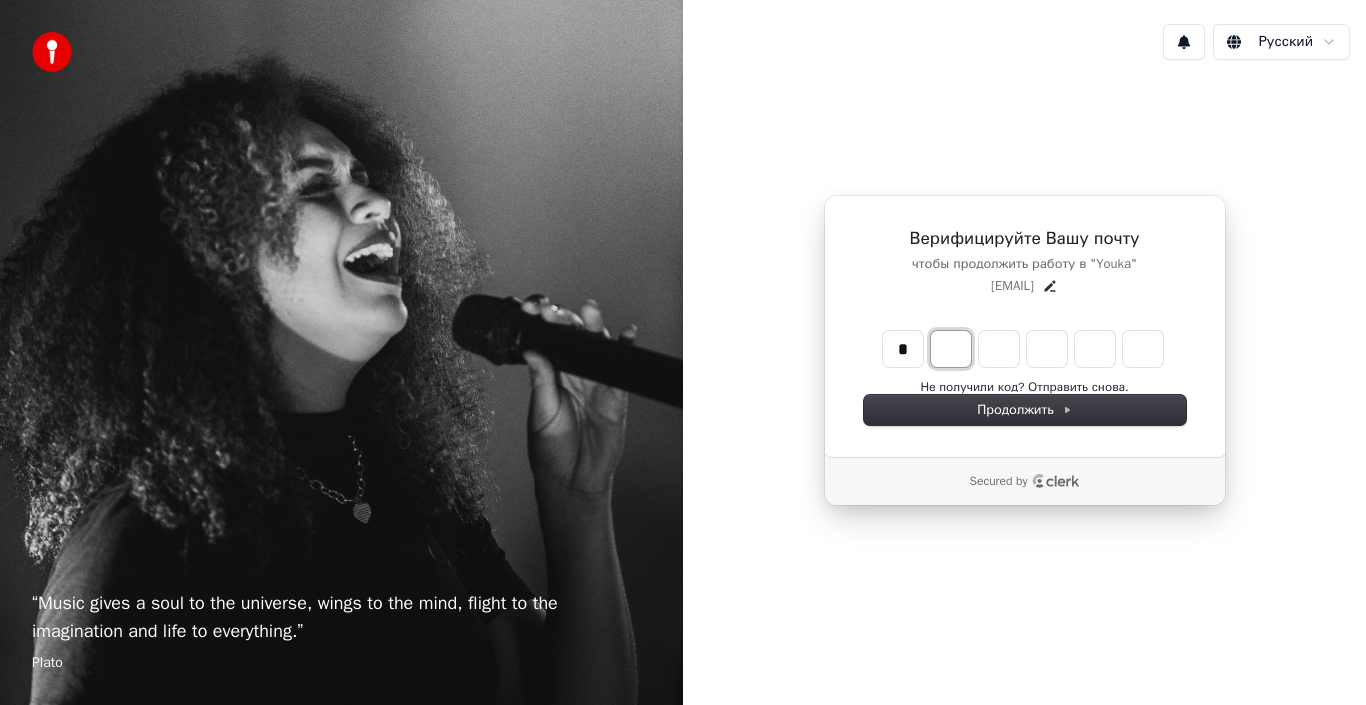 type on "*" 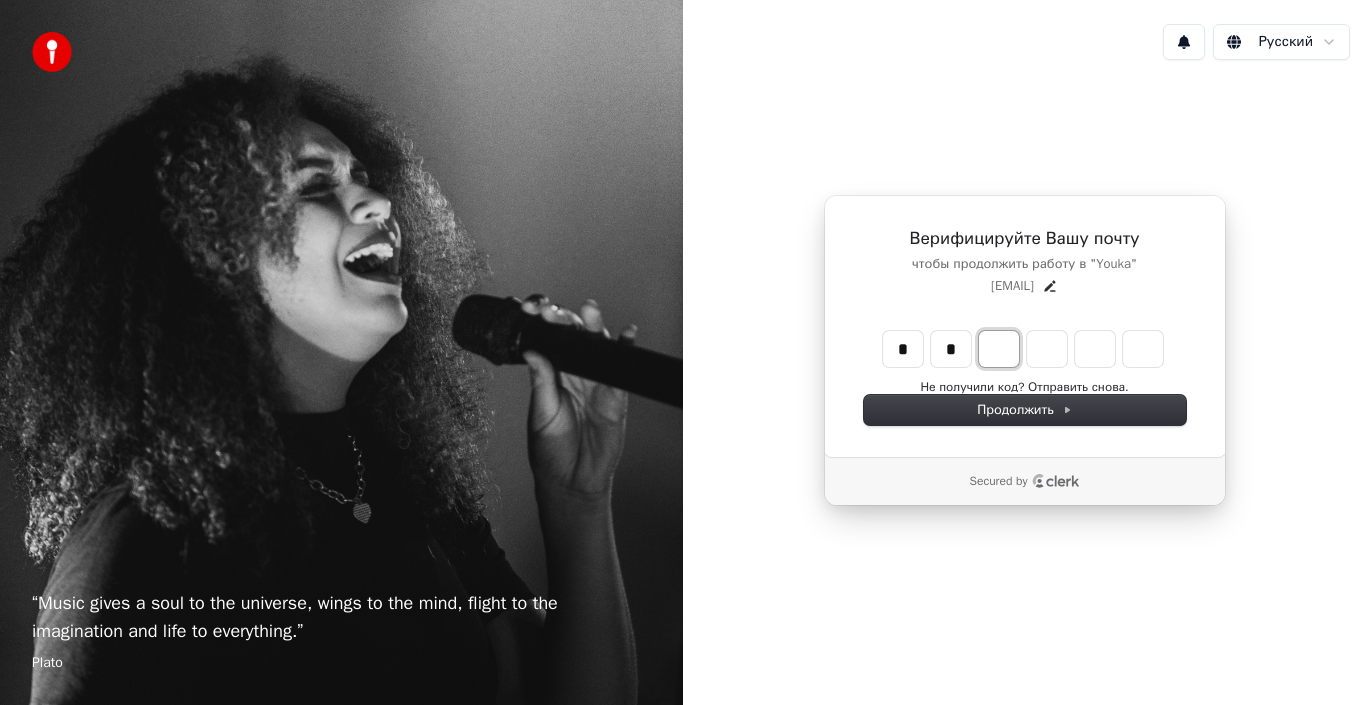 type on "**" 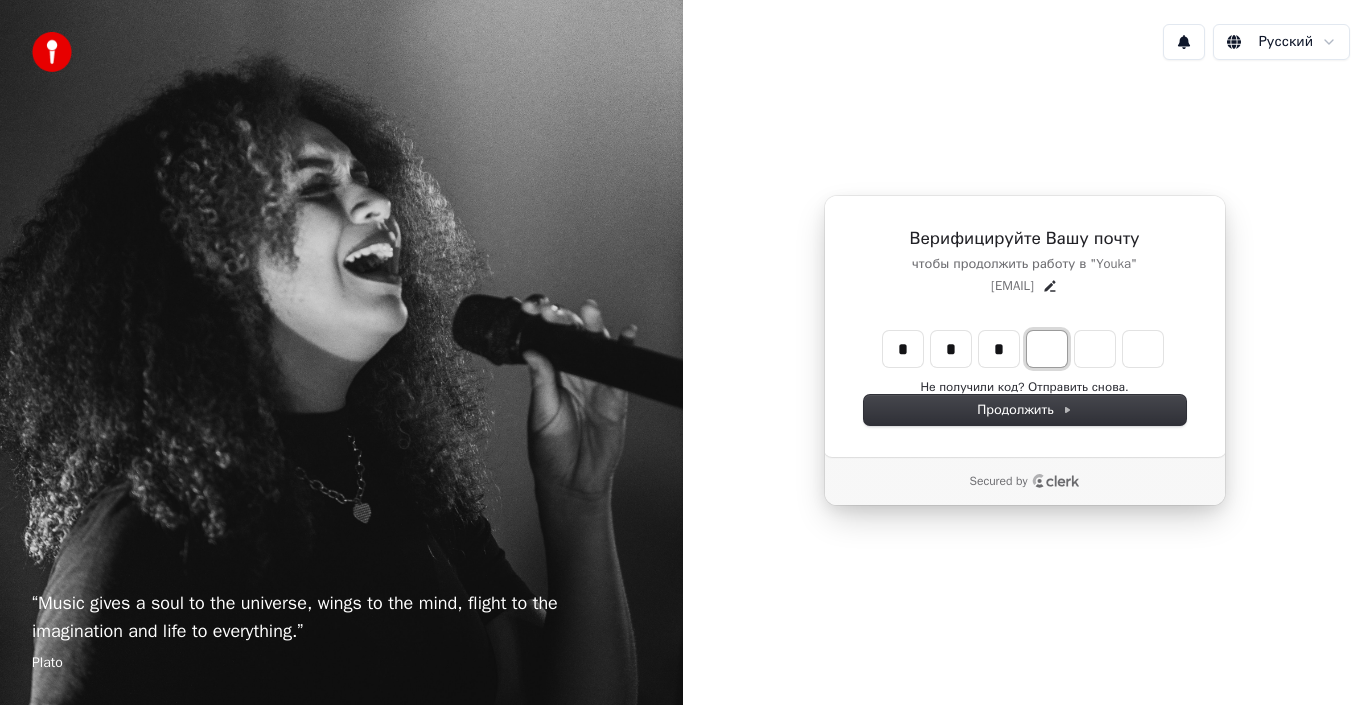 type on "*" 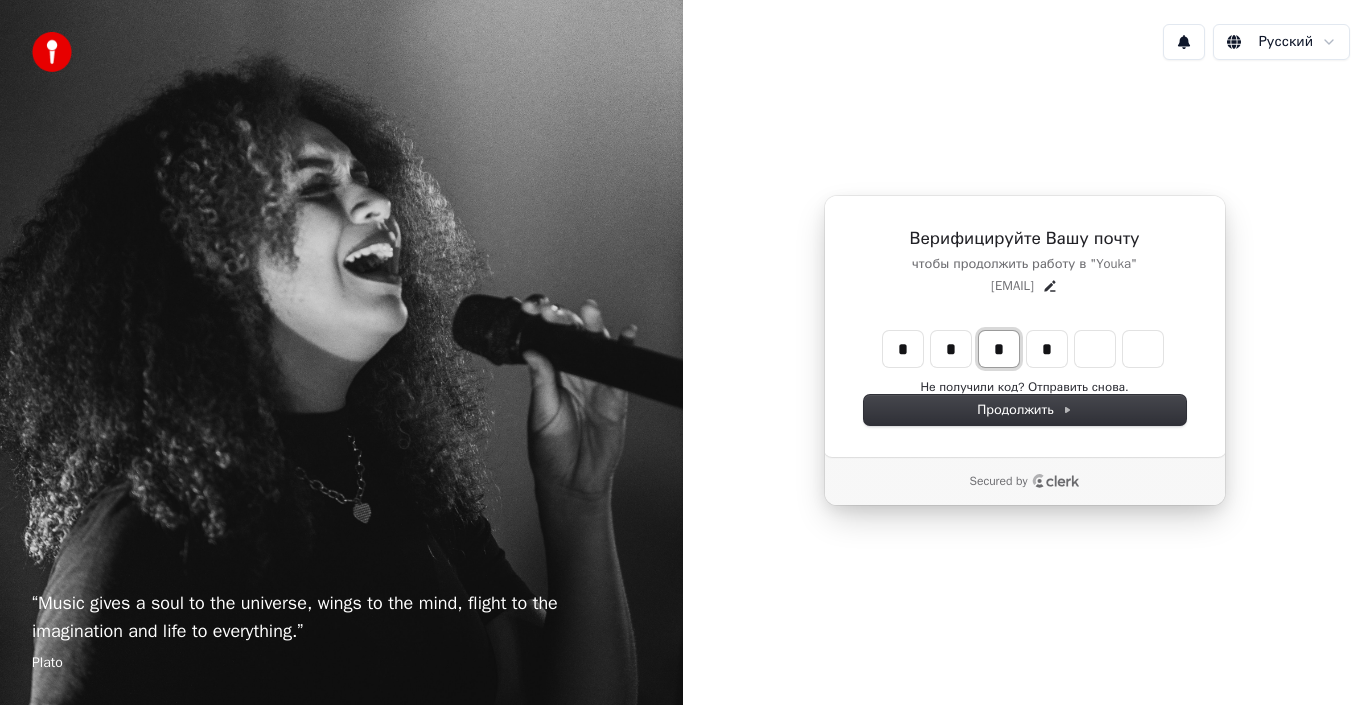 type on "***" 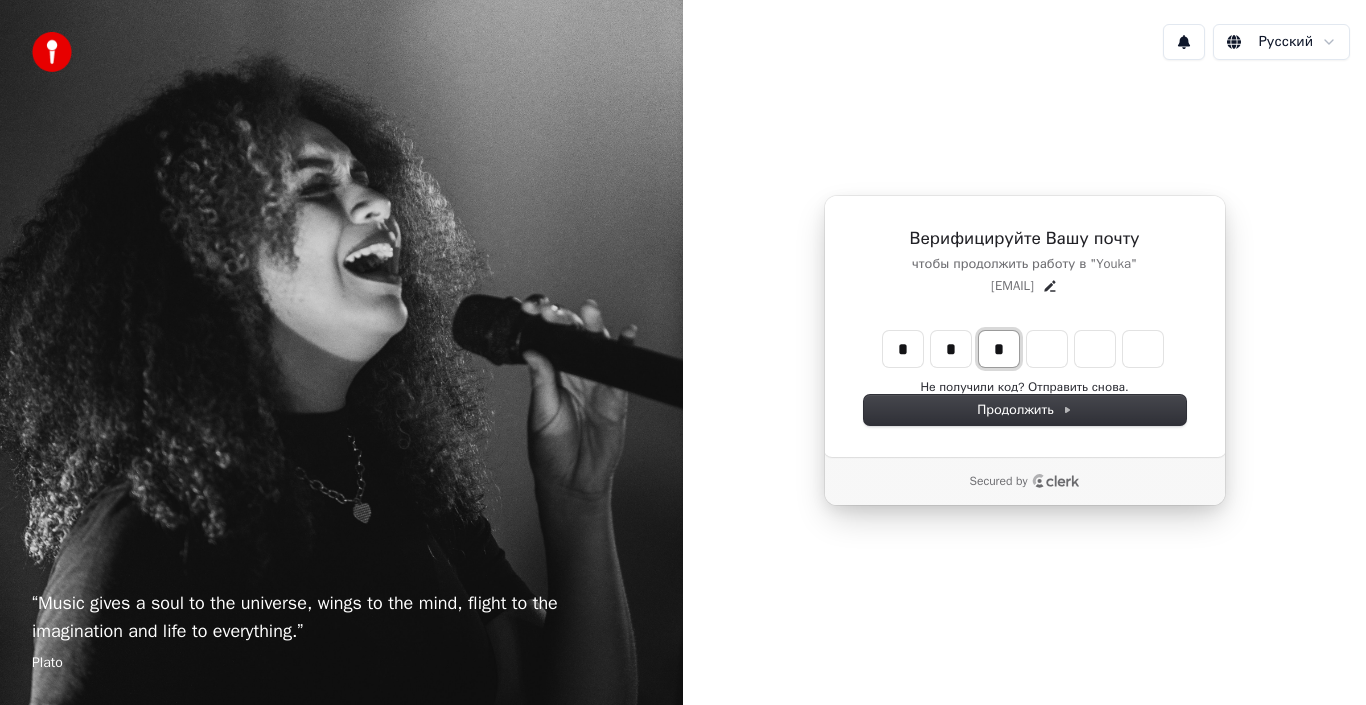 type on "*" 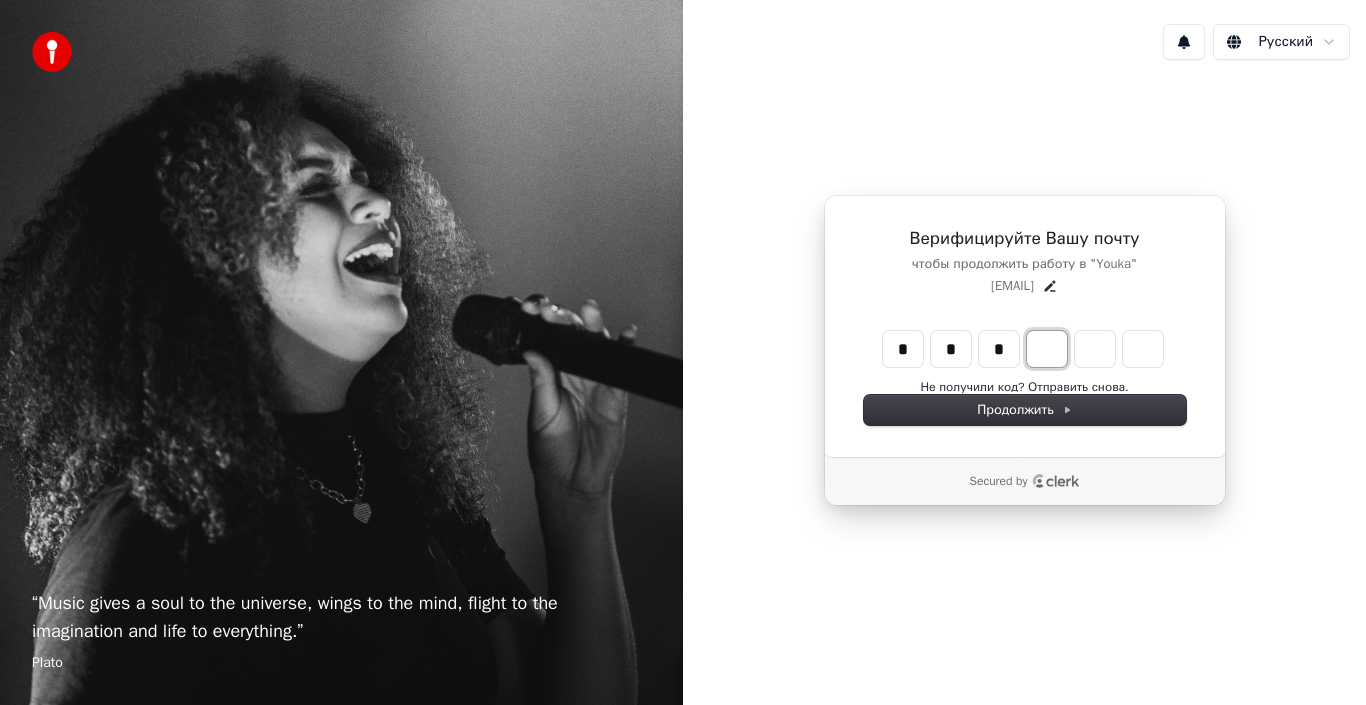type on "***" 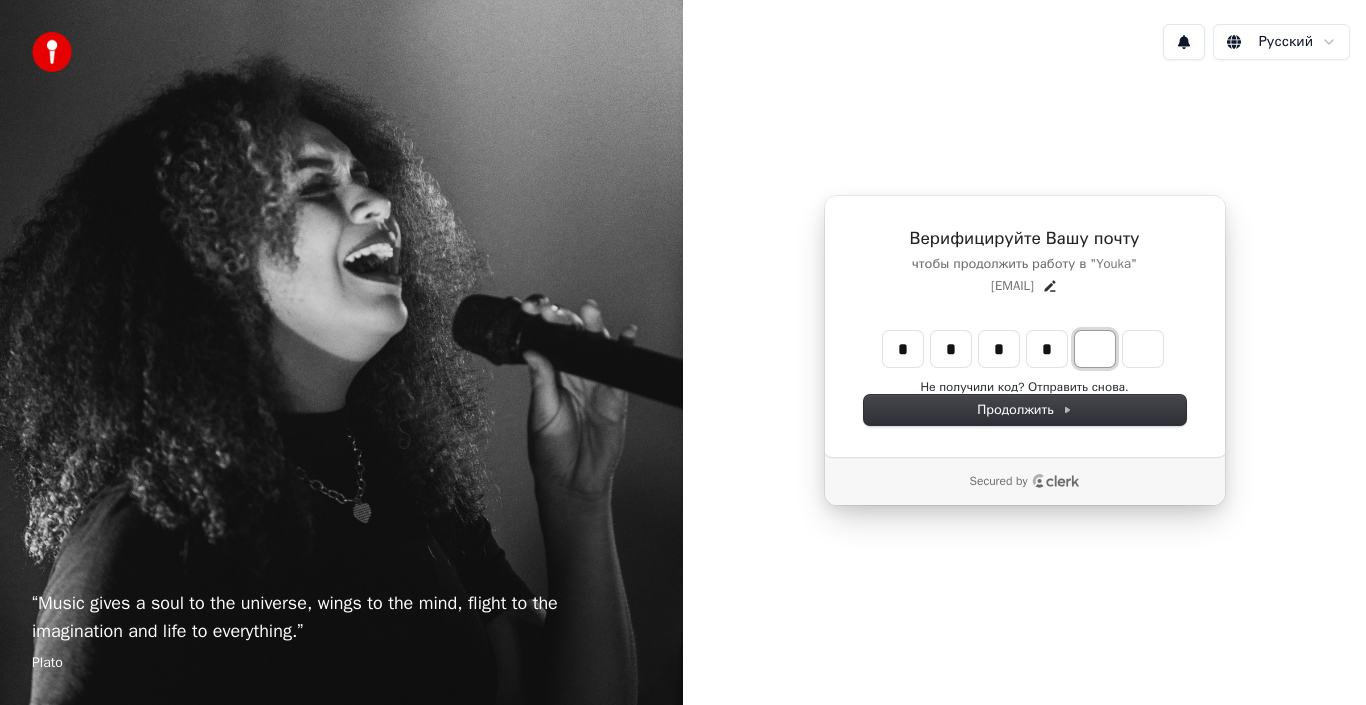 type on "****" 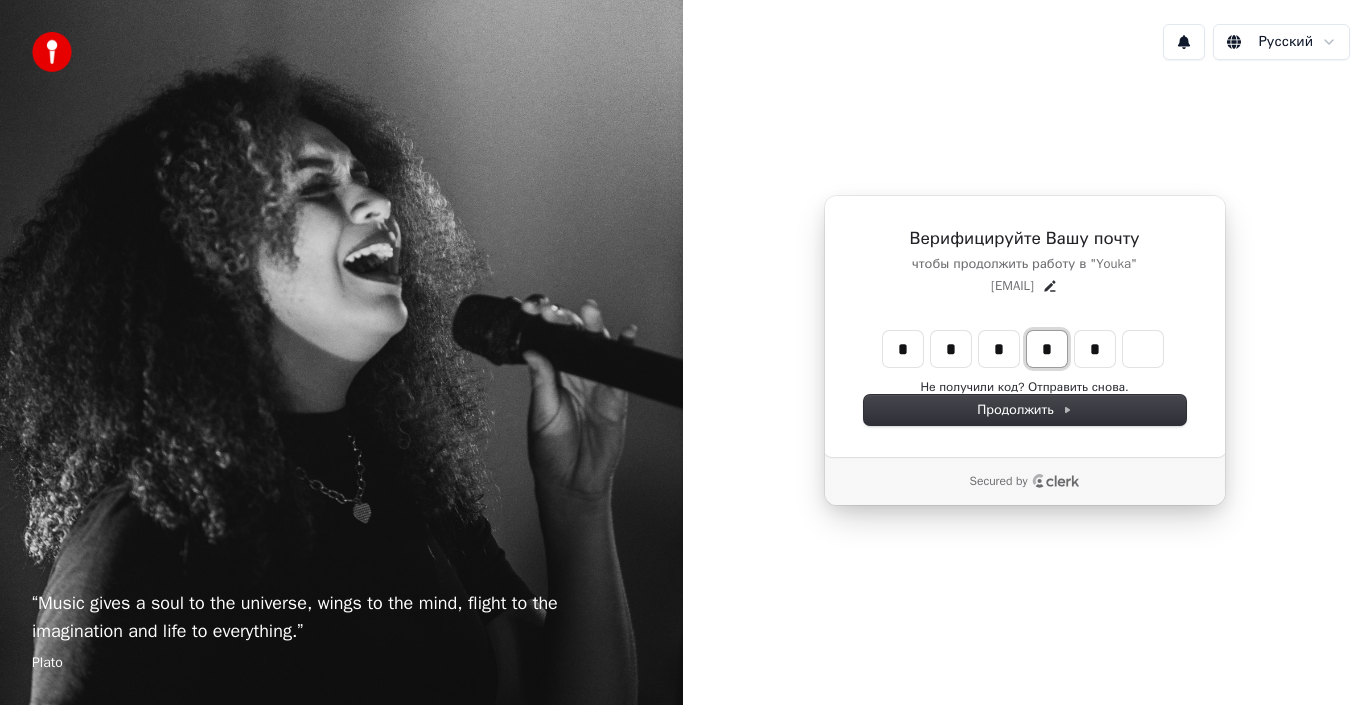 type on "****" 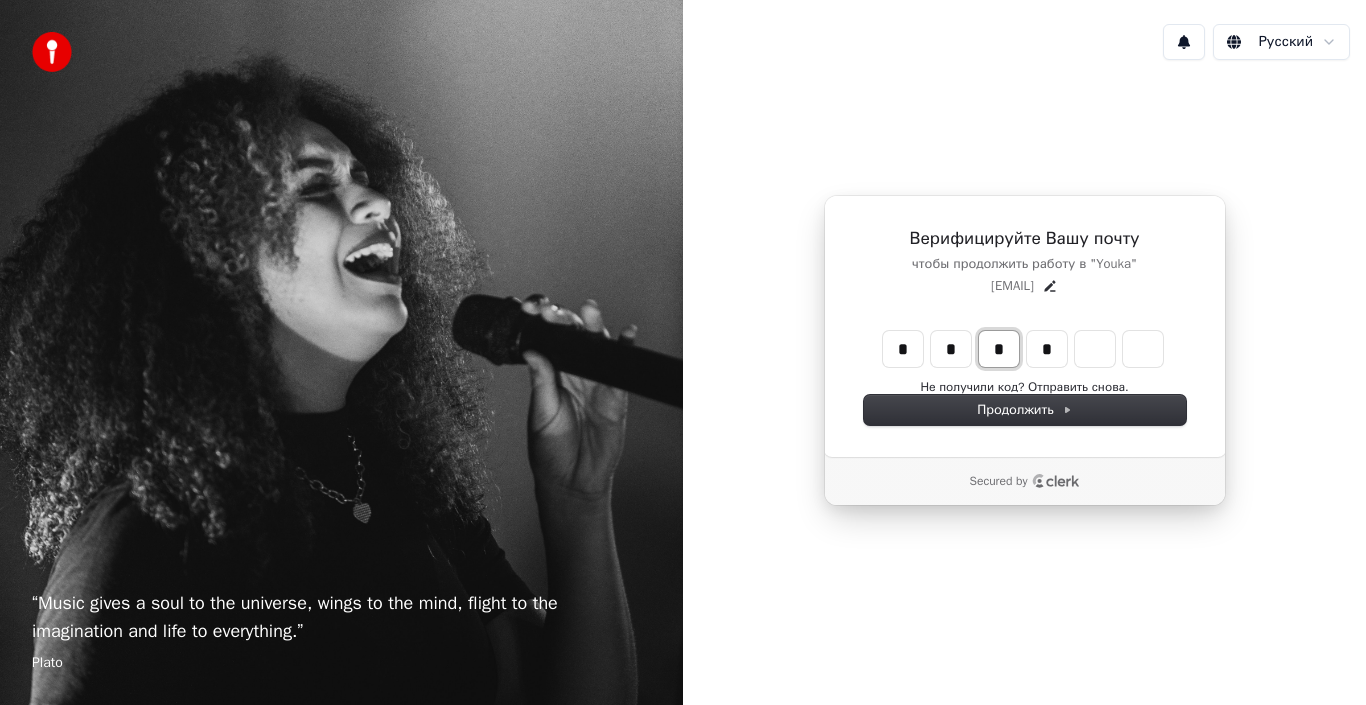 type on "***" 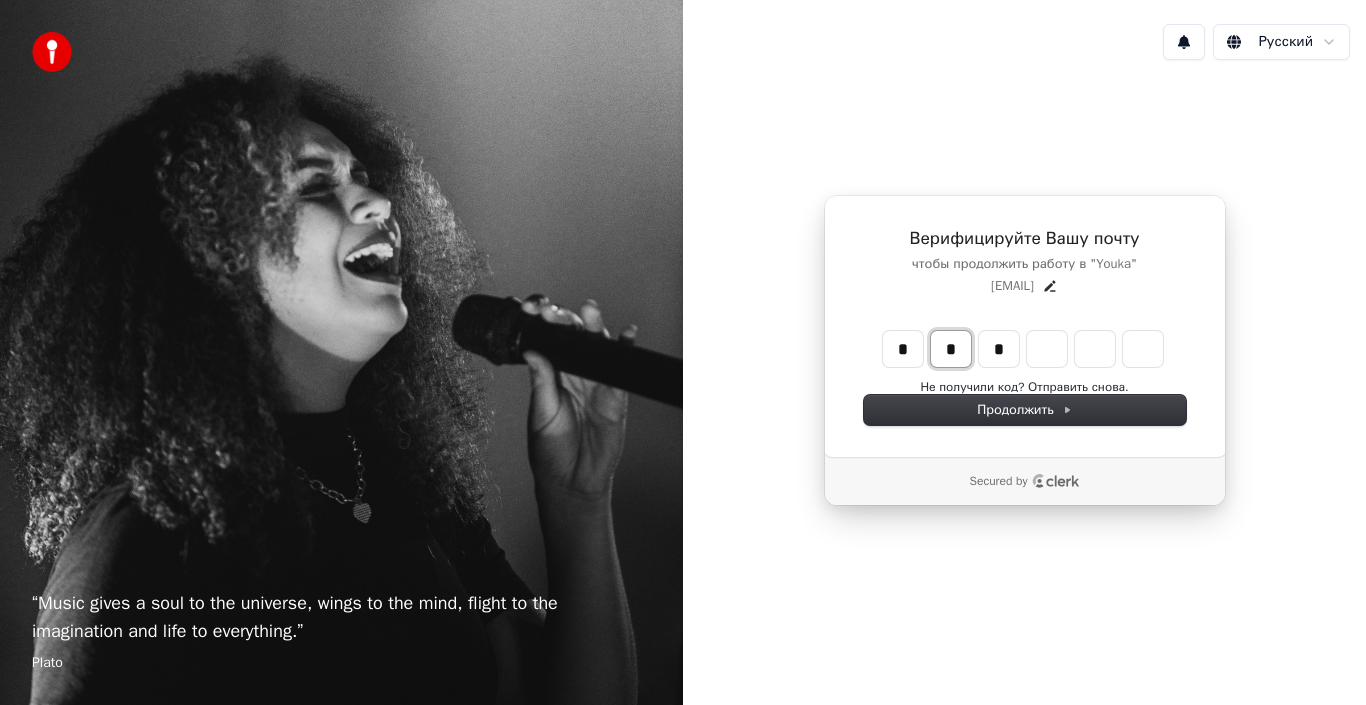 type on "**" 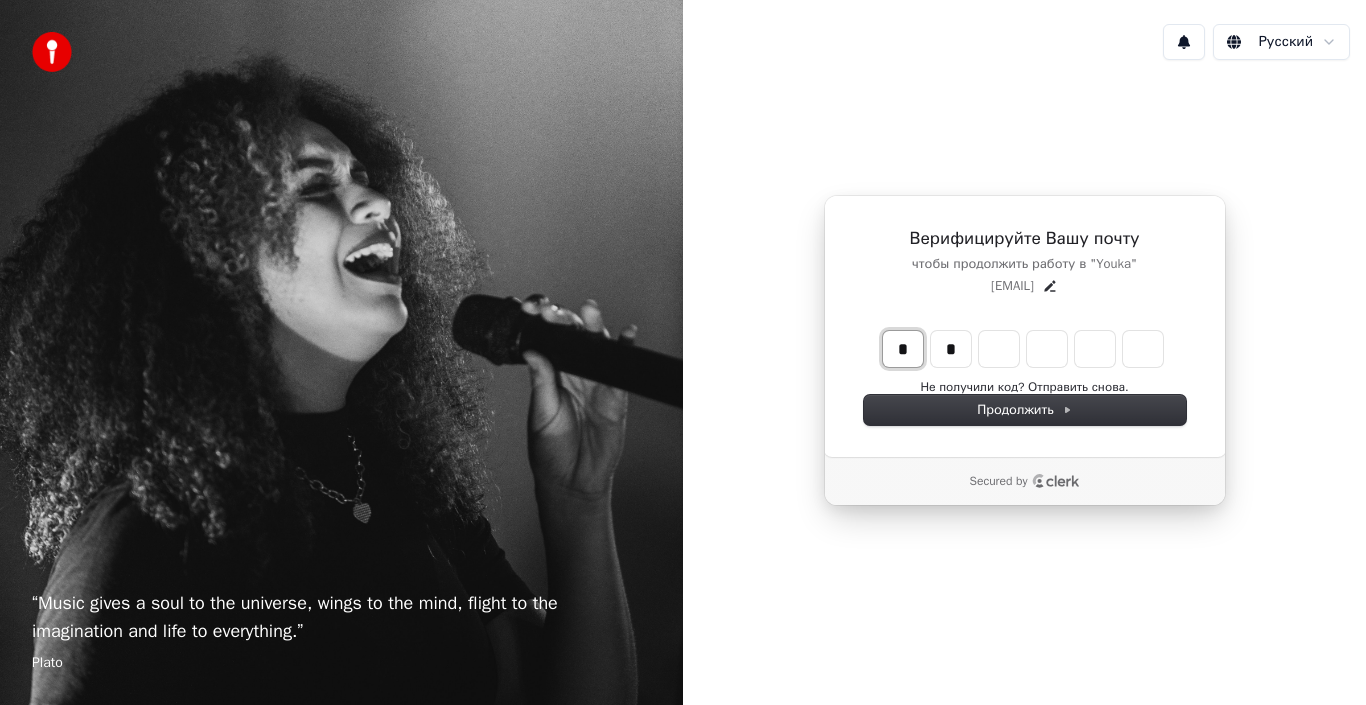 type on "*" 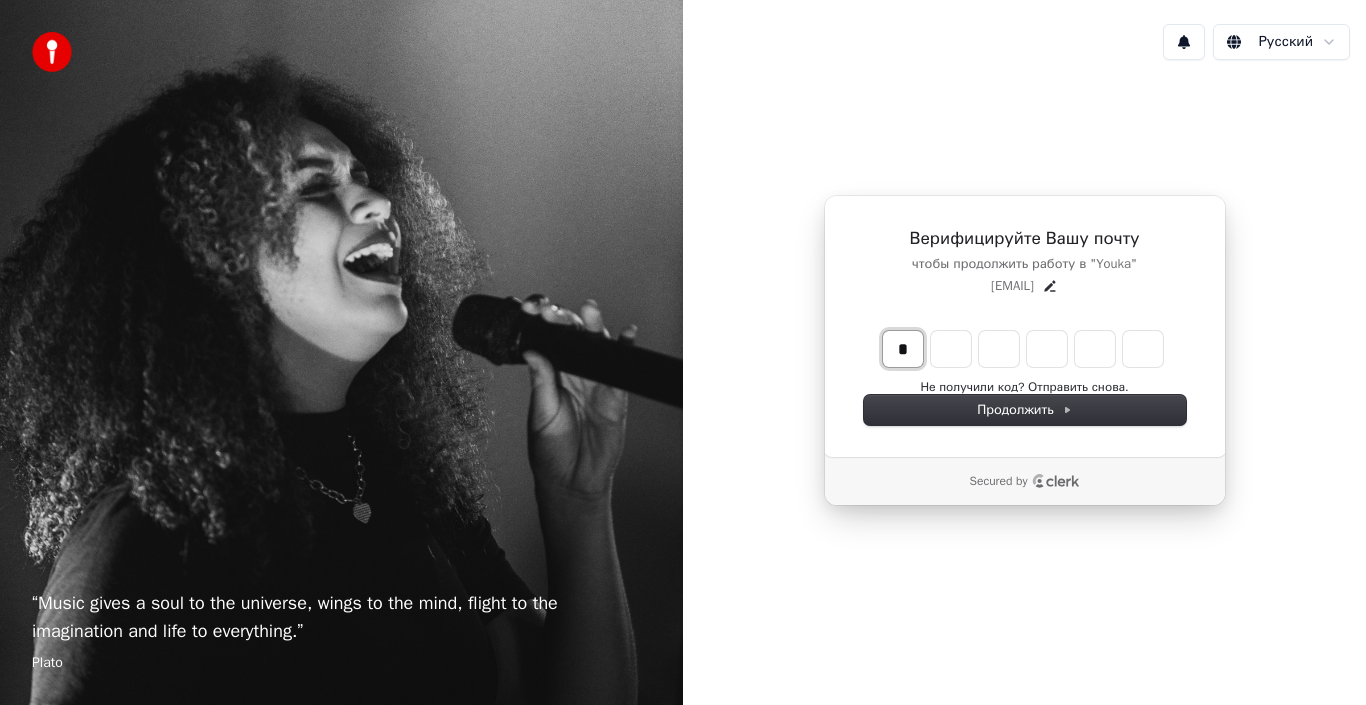 type 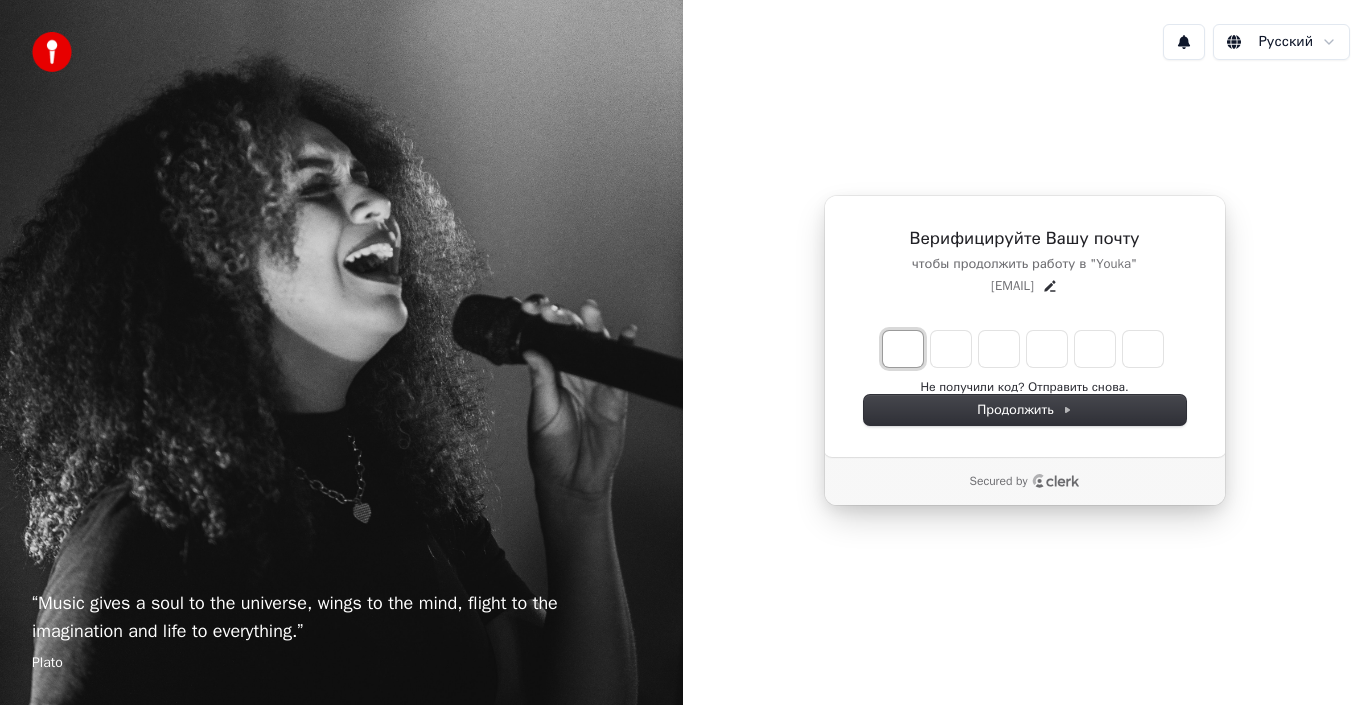 type on "*" 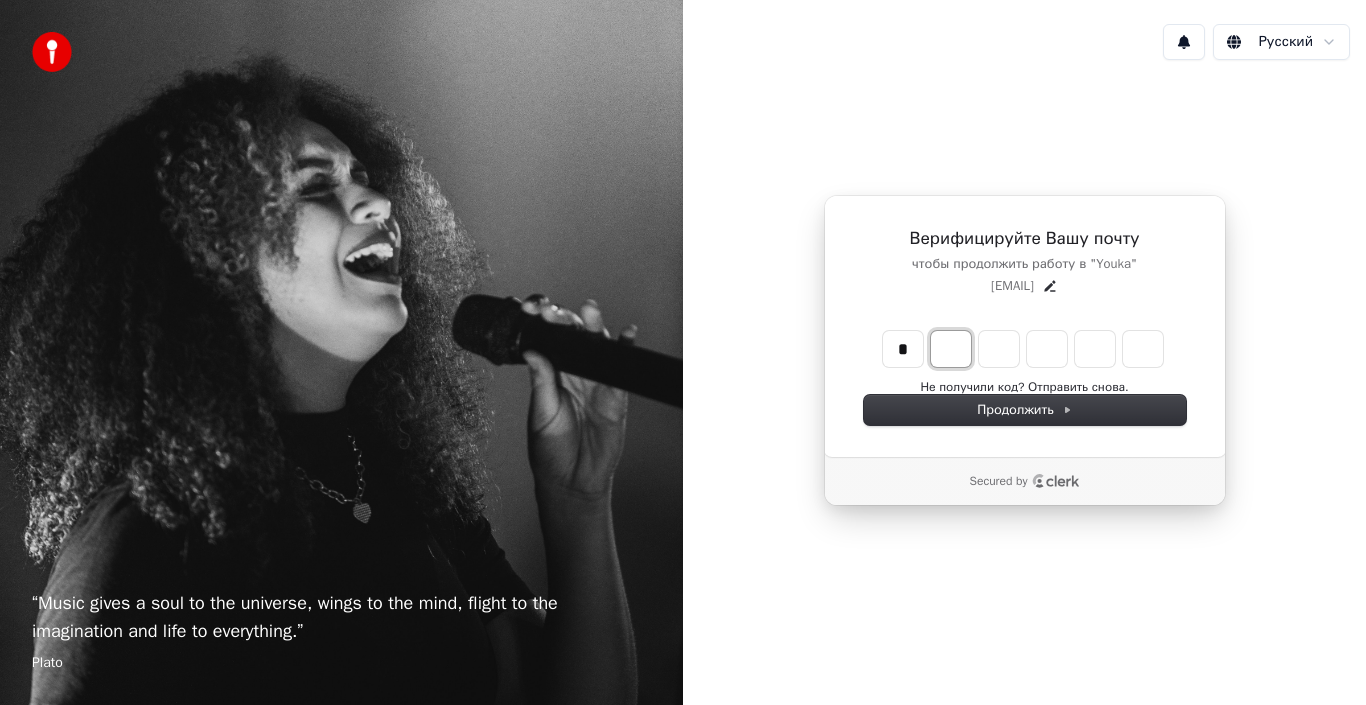type on "*" 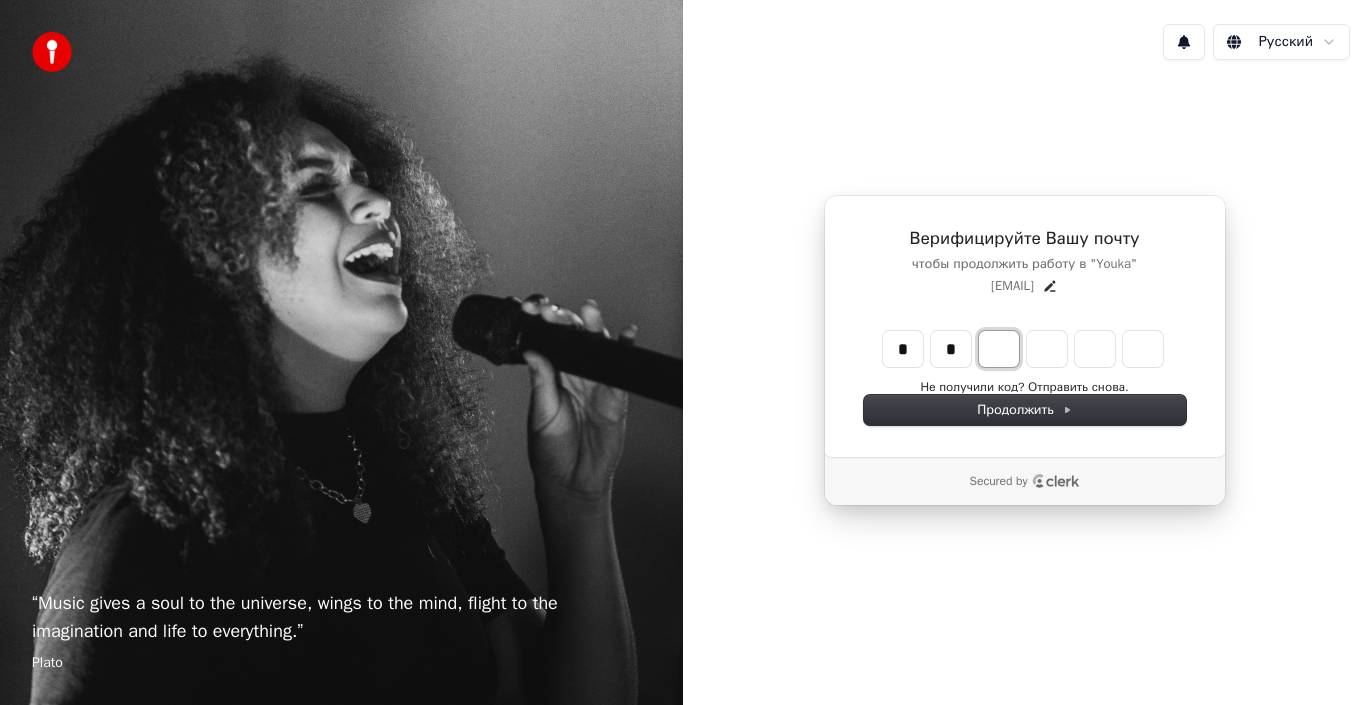 type on "**" 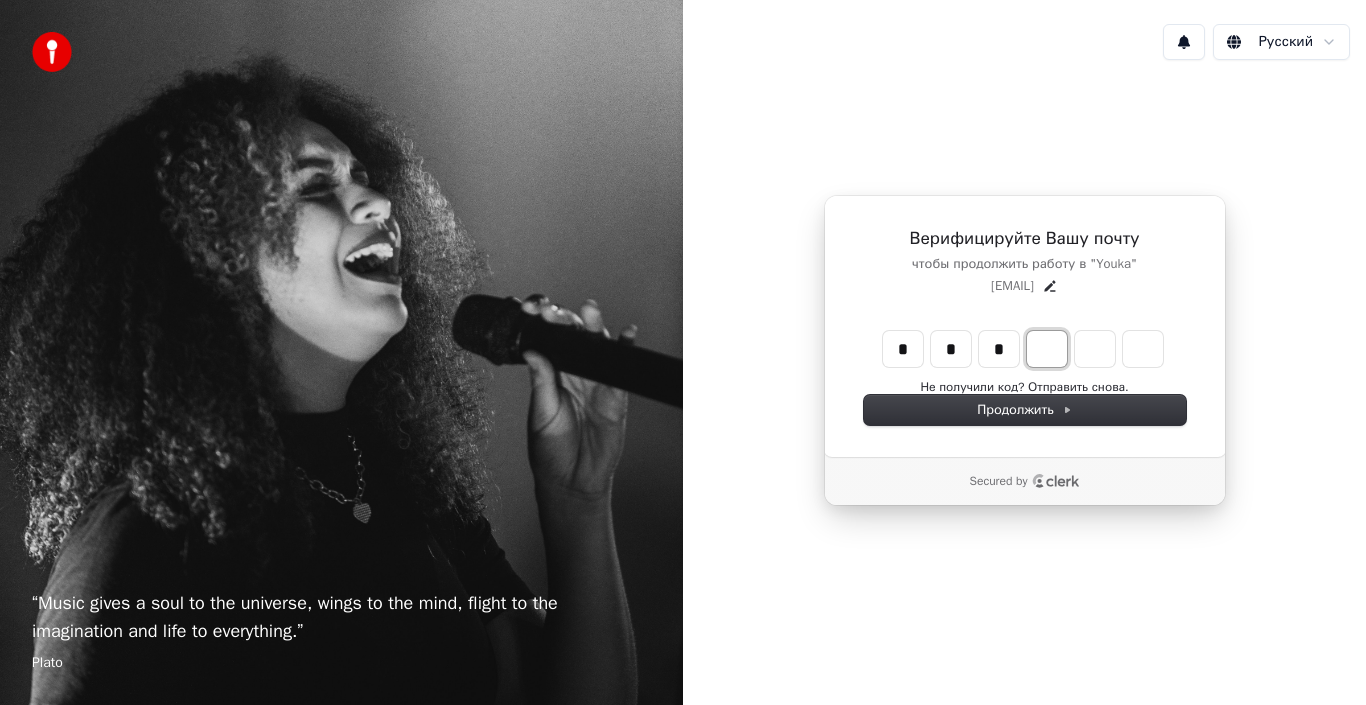 type on "***" 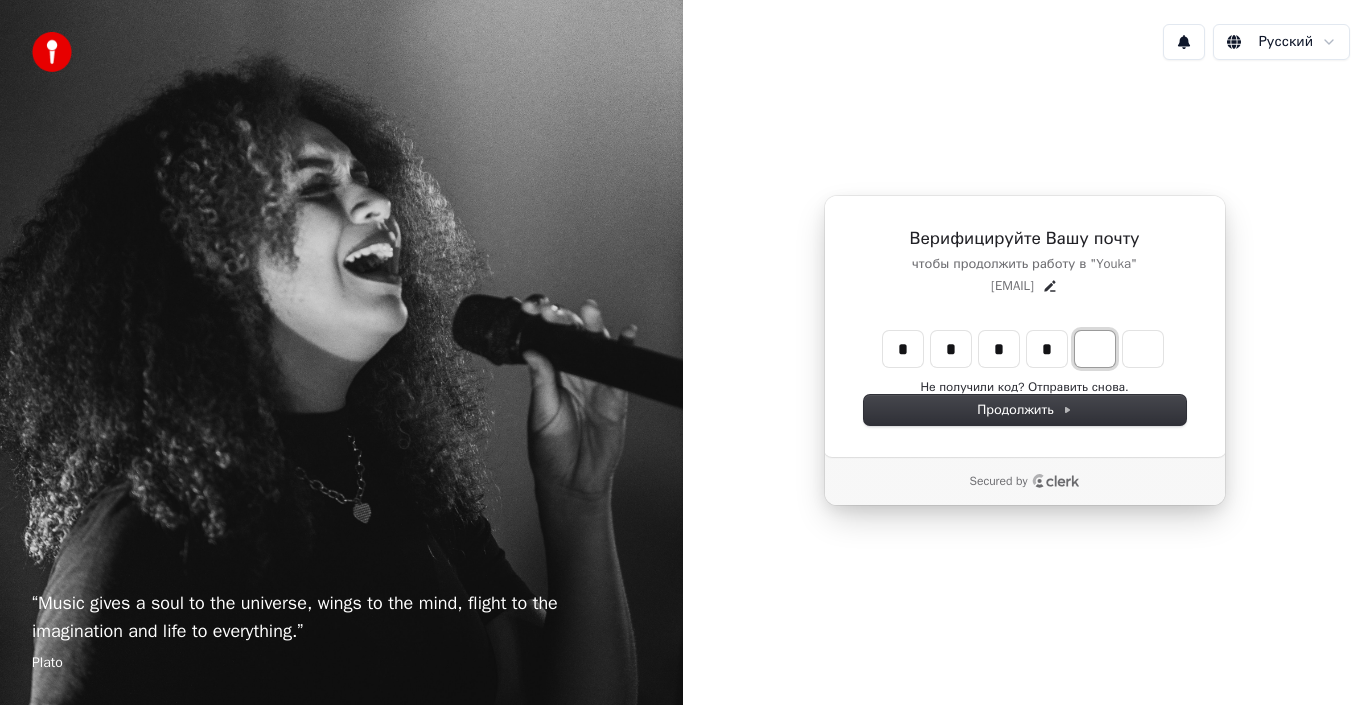 type on "****" 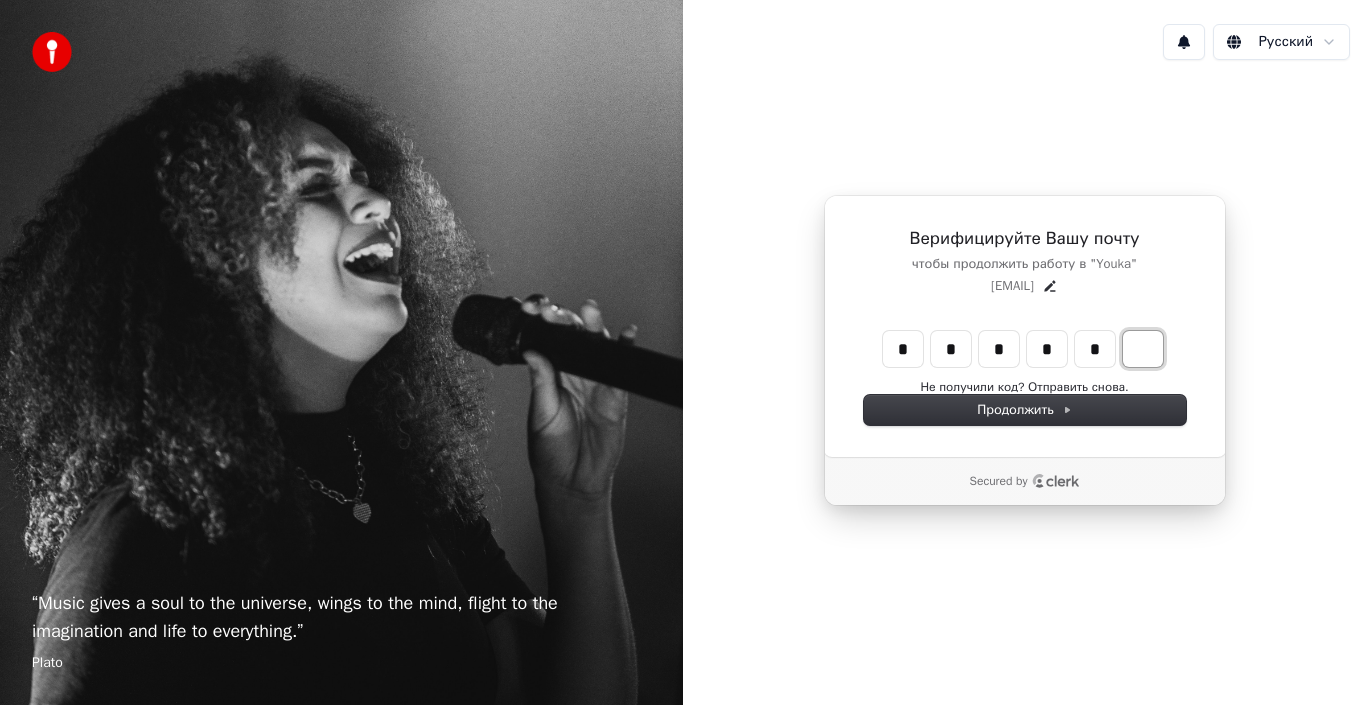 type on "******" 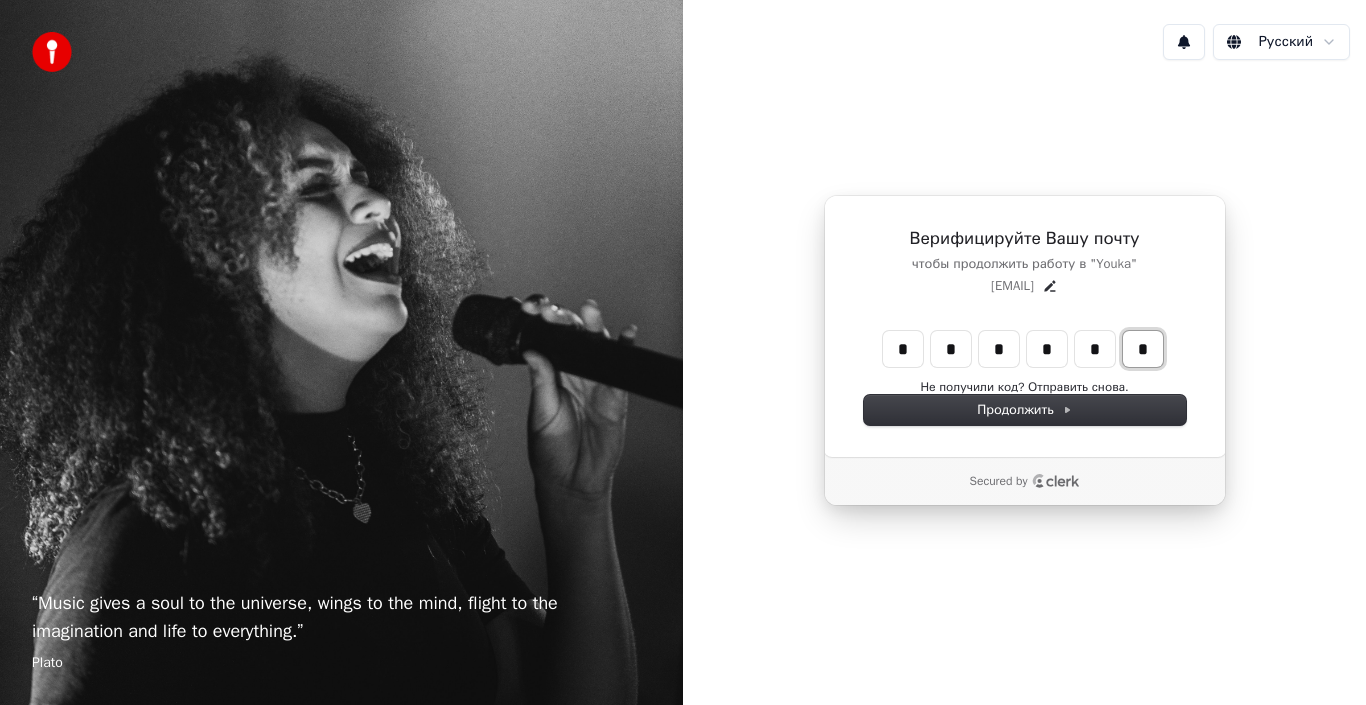 type on "*" 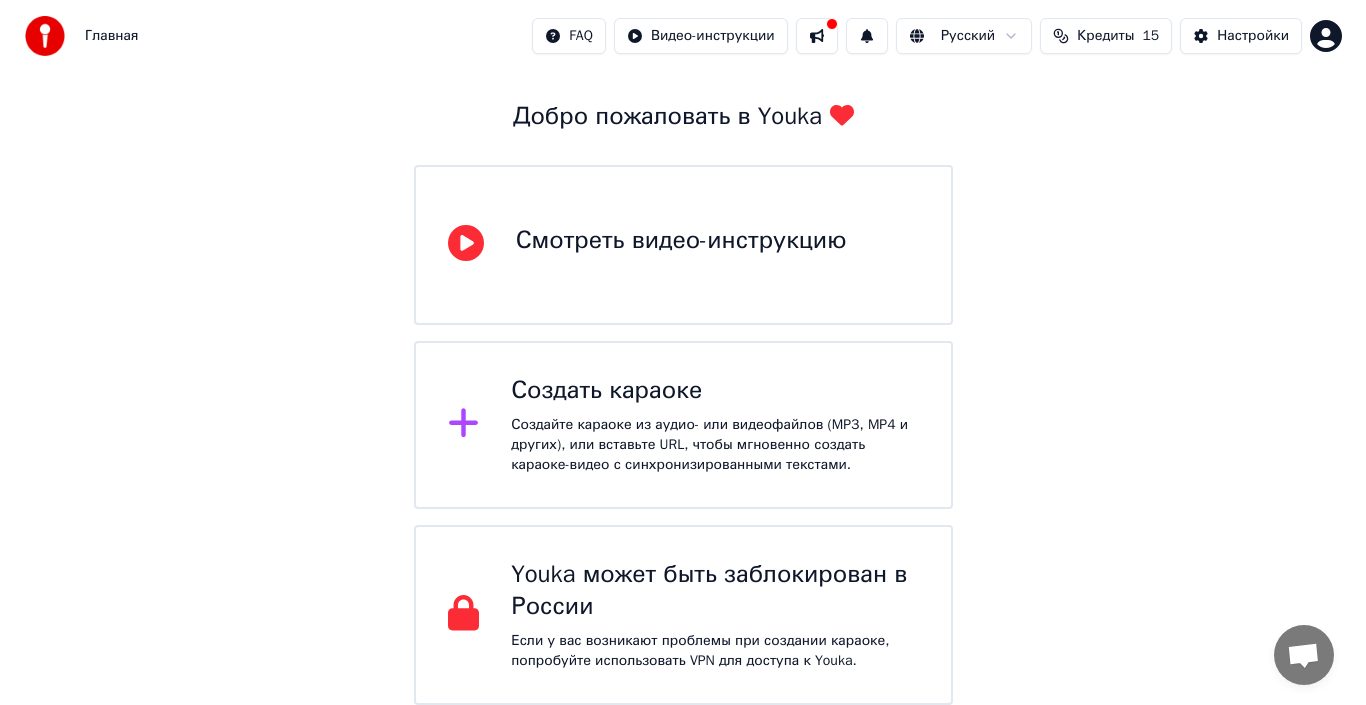scroll, scrollTop: 0, scrollLeft: 0, axis: both 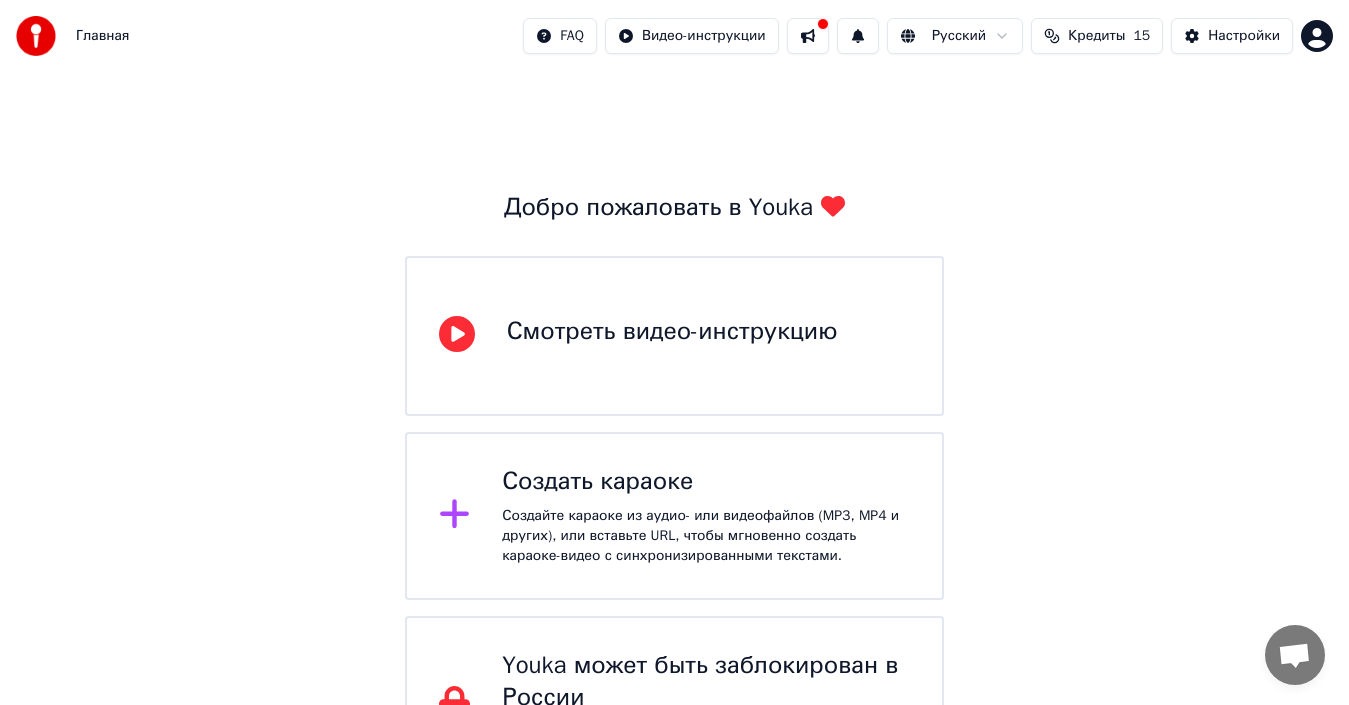 click on "Смотреть видео-инструкцию" at bounding box center (672, 332) 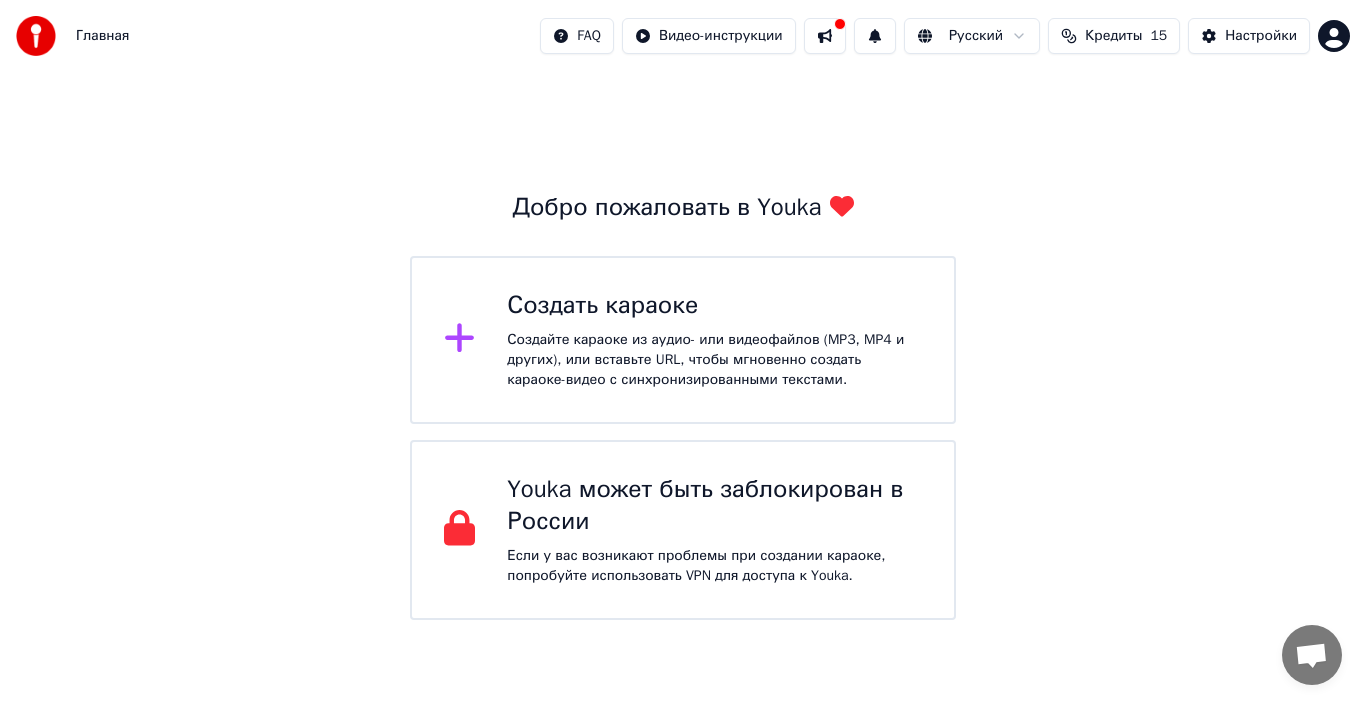 click on "Создать караоке" at bounding box center [714, 306] 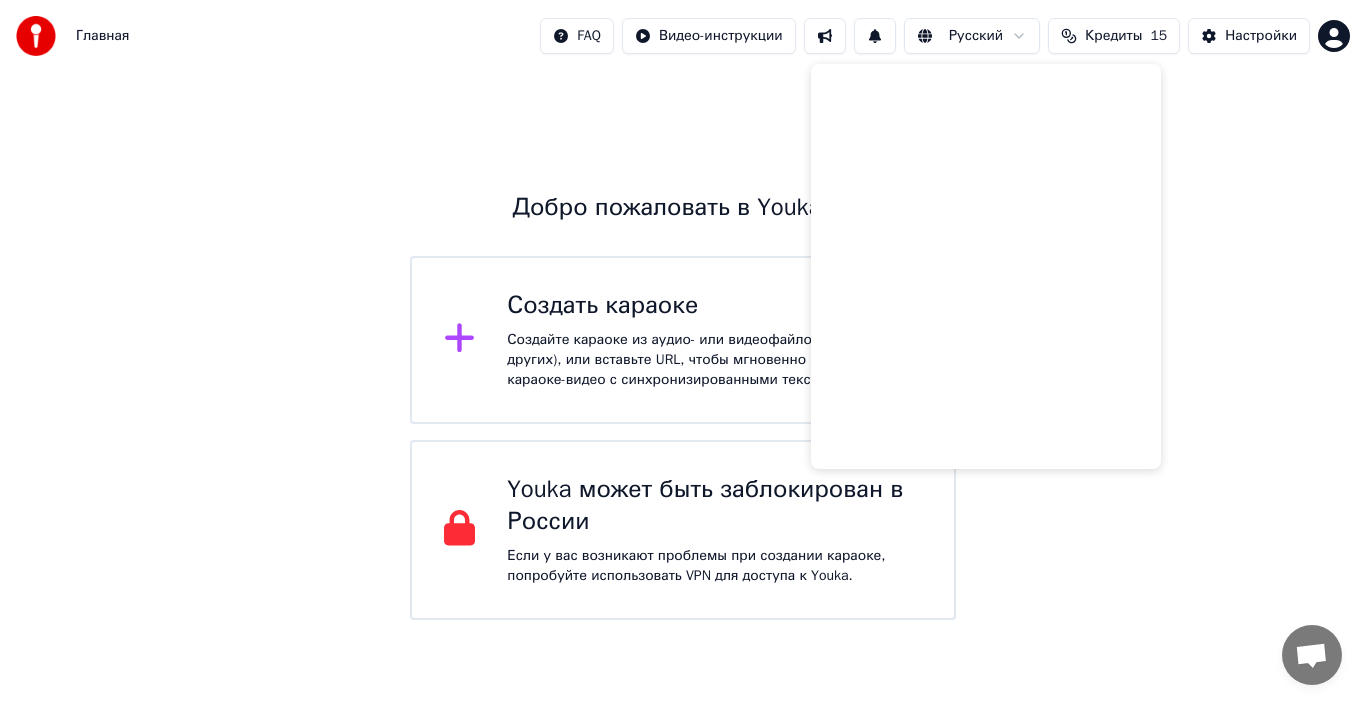 drag, startPoint x: 1298, startPoint y: 239, endPoint x: 1314, endPoint y: 115, distance: 125.028 